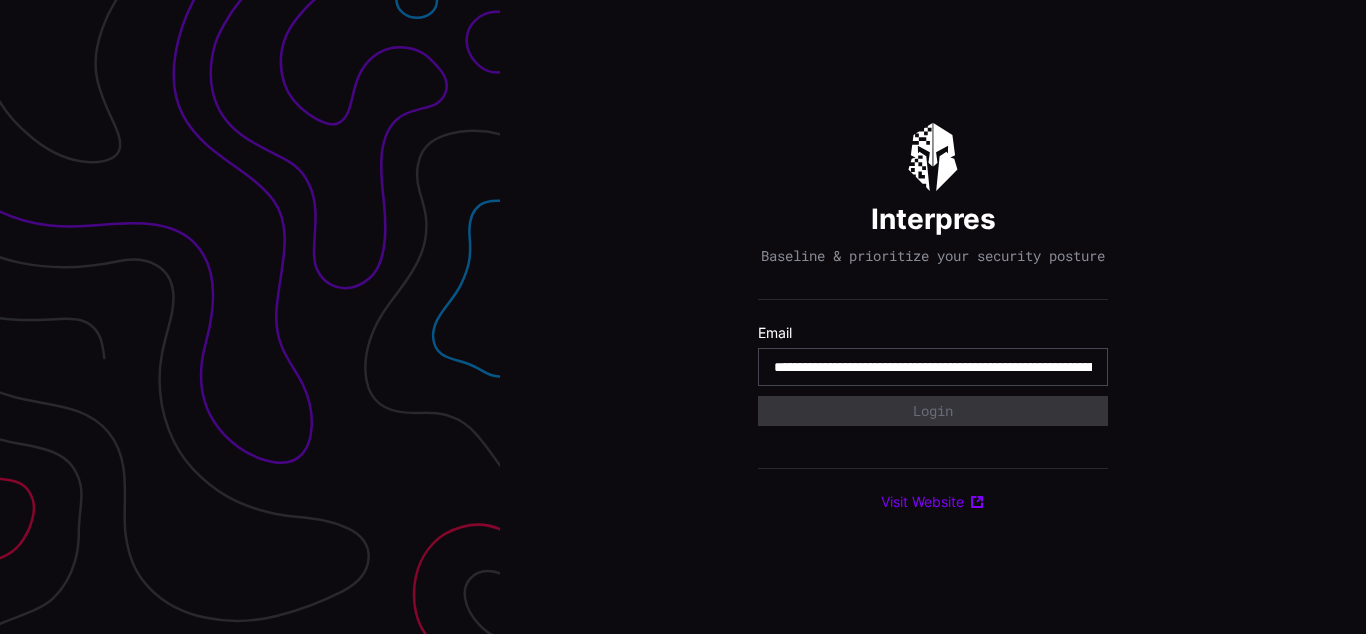 scroll, scrollTop: 0, scrollLeft: 0, axis: both 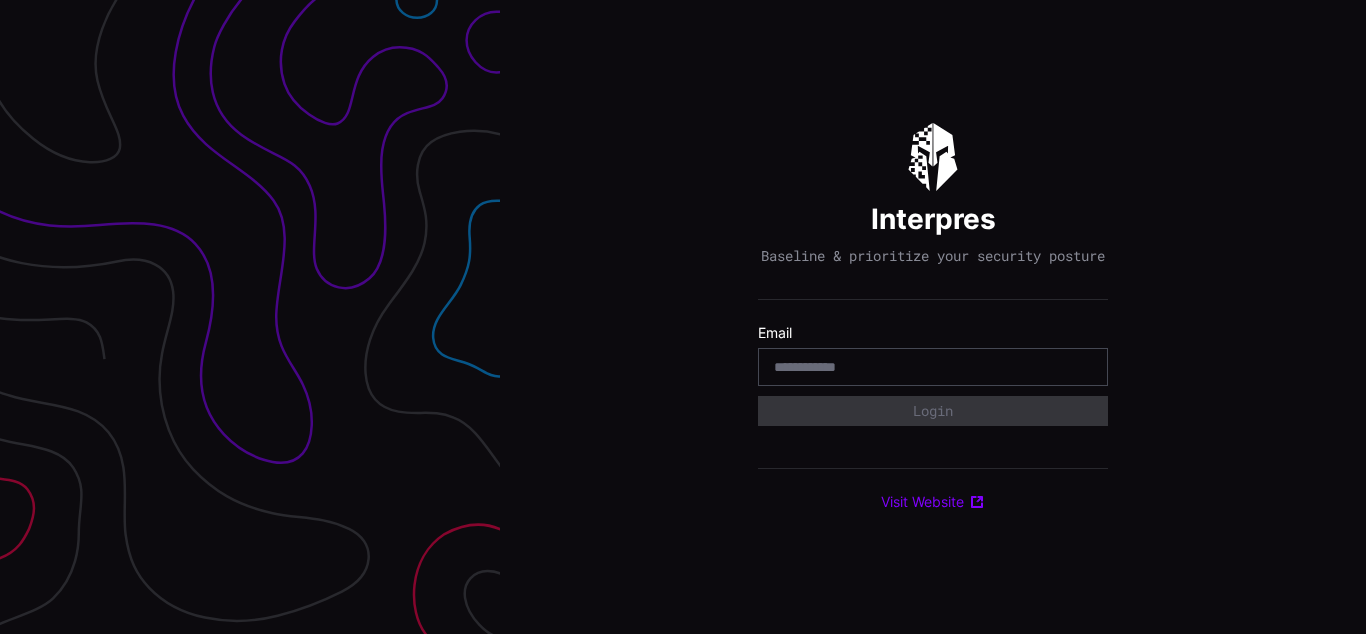 click on "Interpres Baseline & prioritize your security posture Email Login Visit Website" at bounding box center [933, 317] 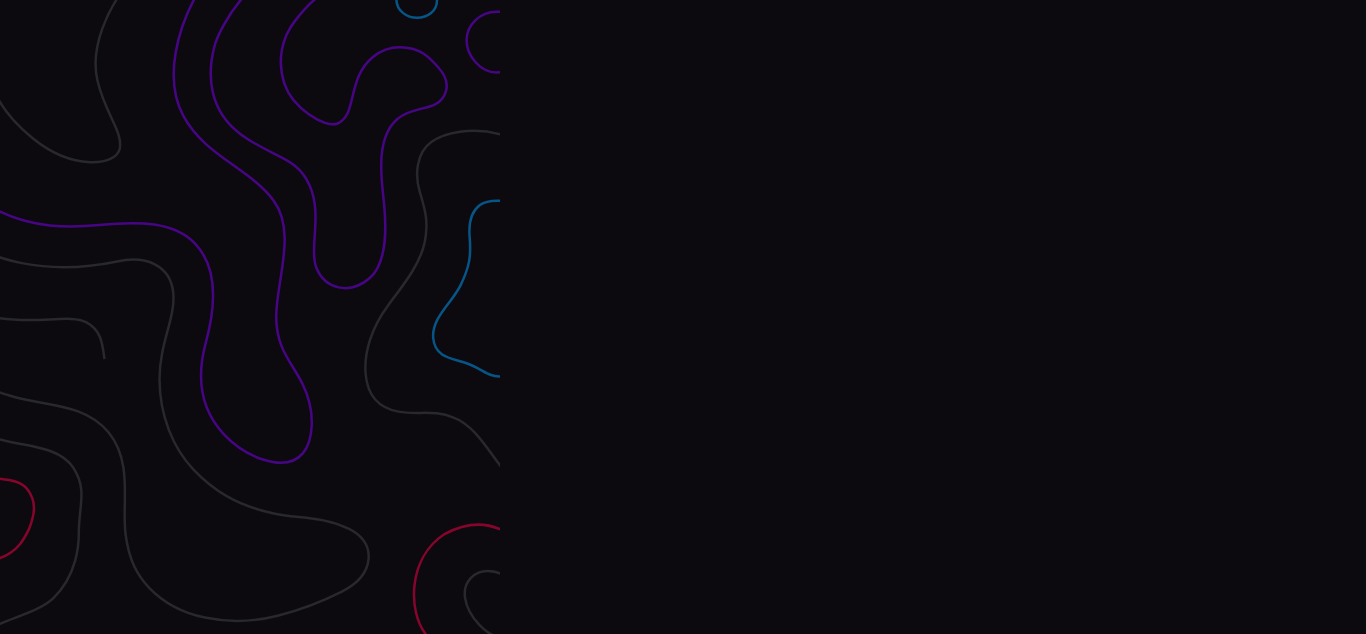 scroll, scrollTop: 0, scrollLeft: 0, axis: both 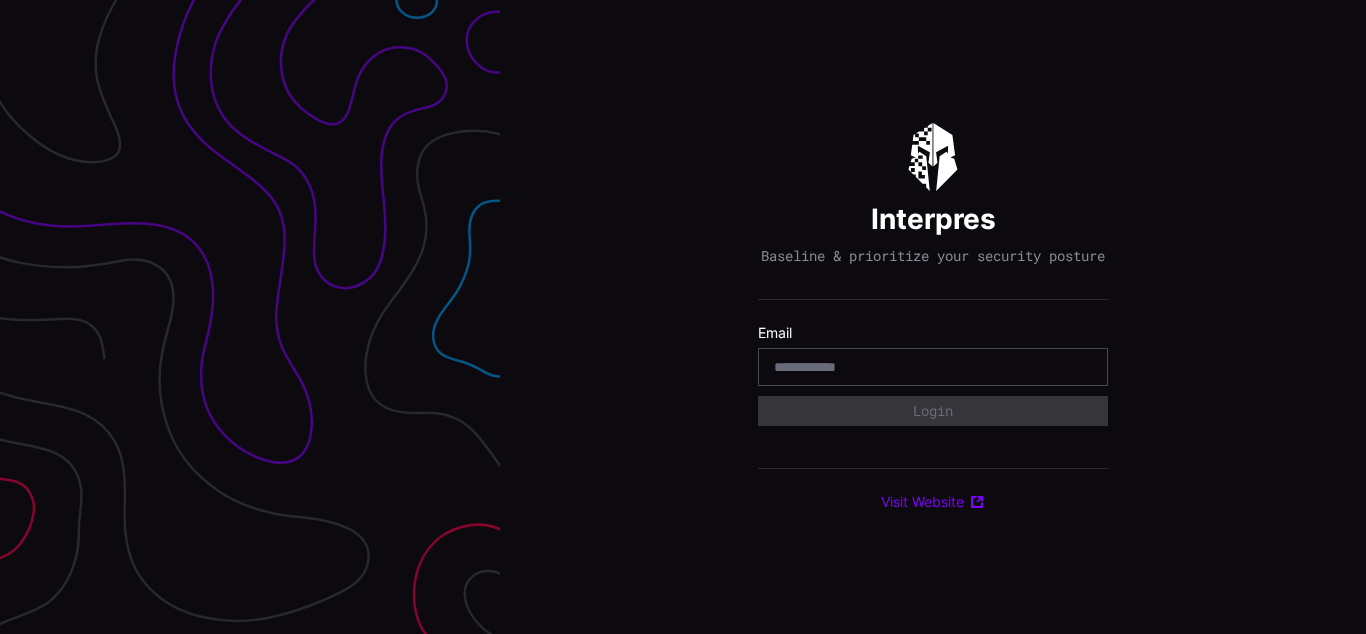 click on "Interpres Baseline & prioritize your security posture Email Login Visit Website" at bounding box center (933, 317) 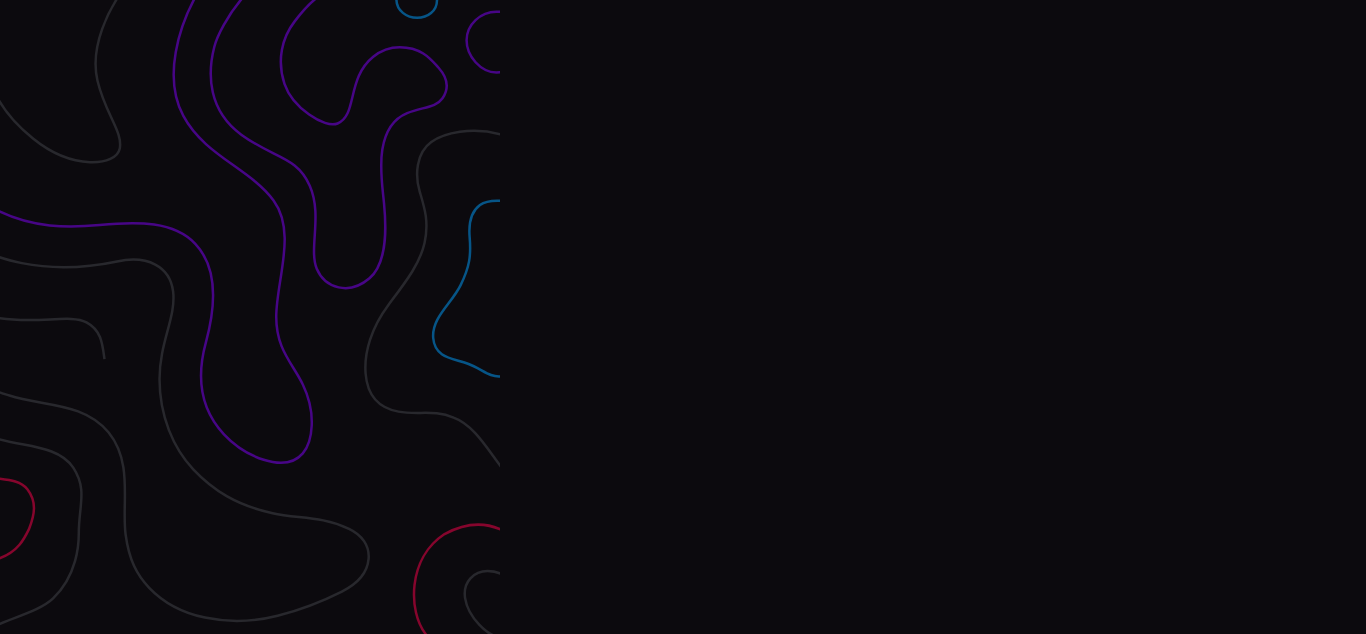 scroll, scrollTop: 0, scrollLeft: 0, axis: both 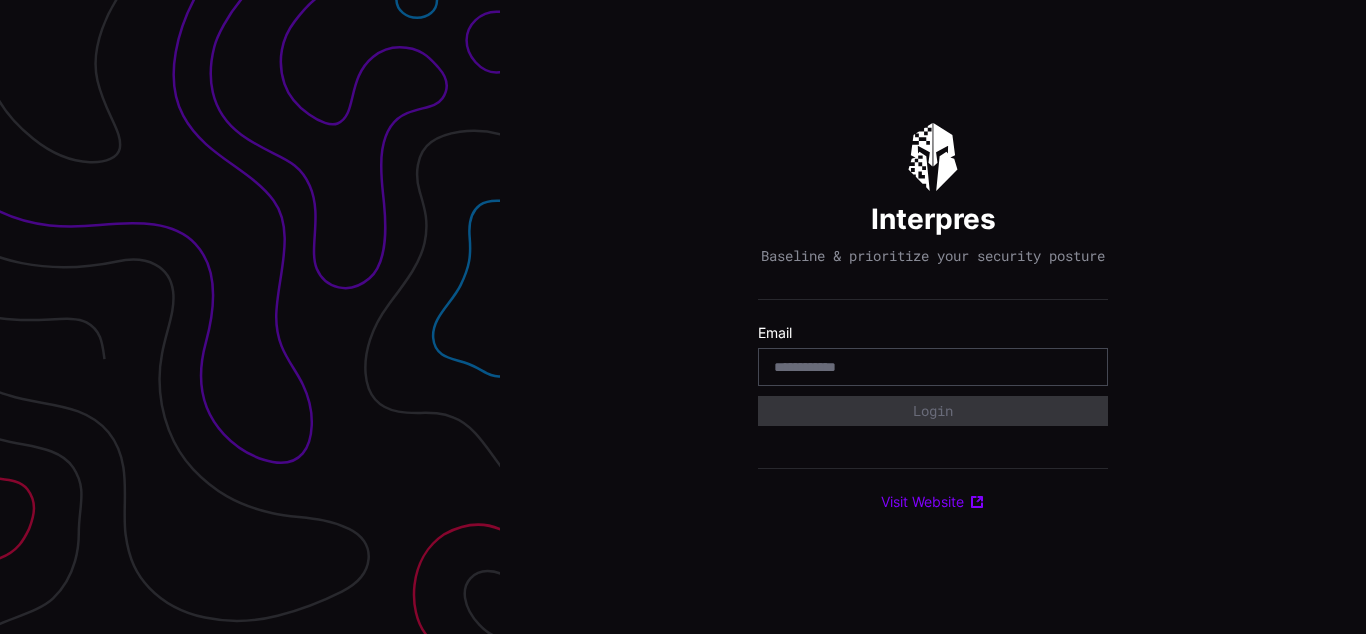 click on "Interpres Baseline & prioritize your security posture Email Login Visit Website" at bounding box center (933, 317) 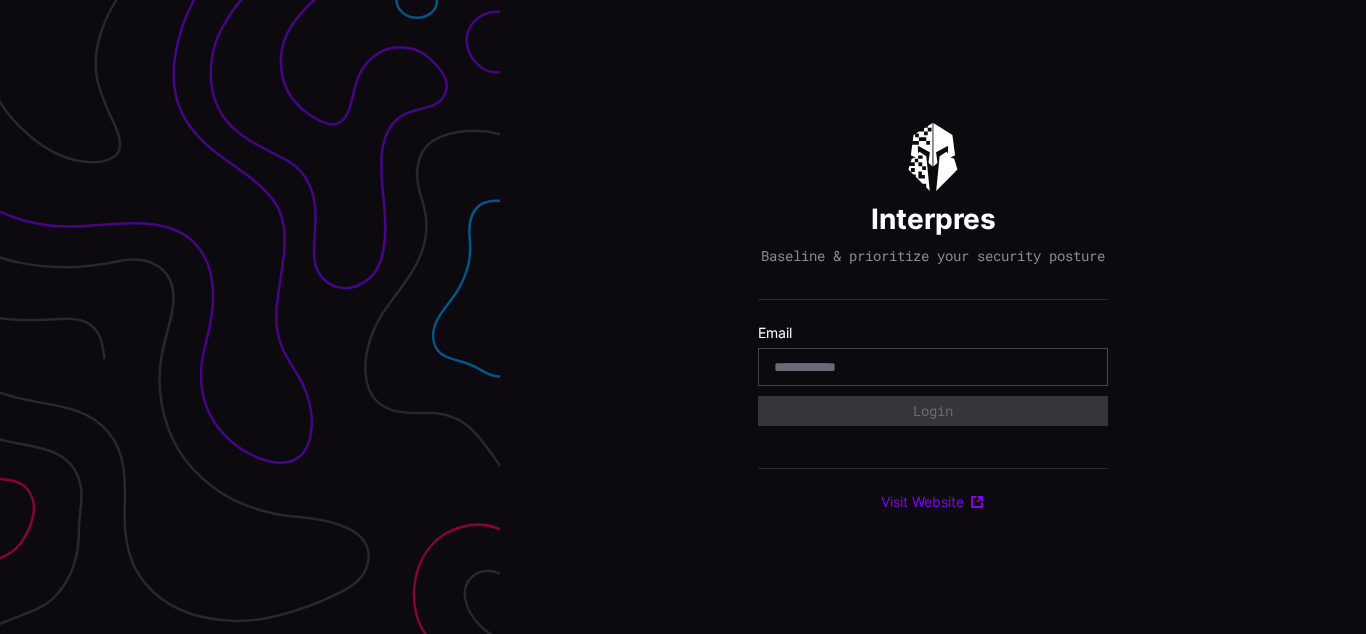 scroll, scrollTop: 0, scrollLeft: 0, axis: both 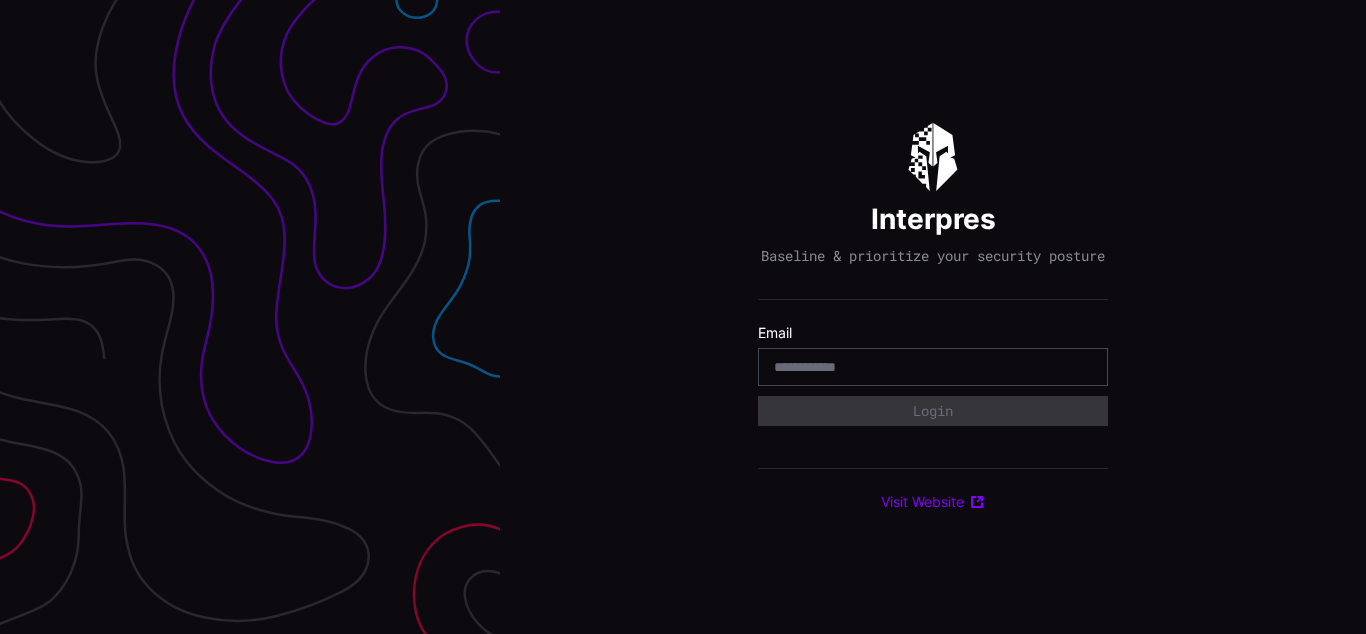 click on "Interpres Baseline & prioritize your security posture Email Login Visit Website" at bounding box center [933, 317] 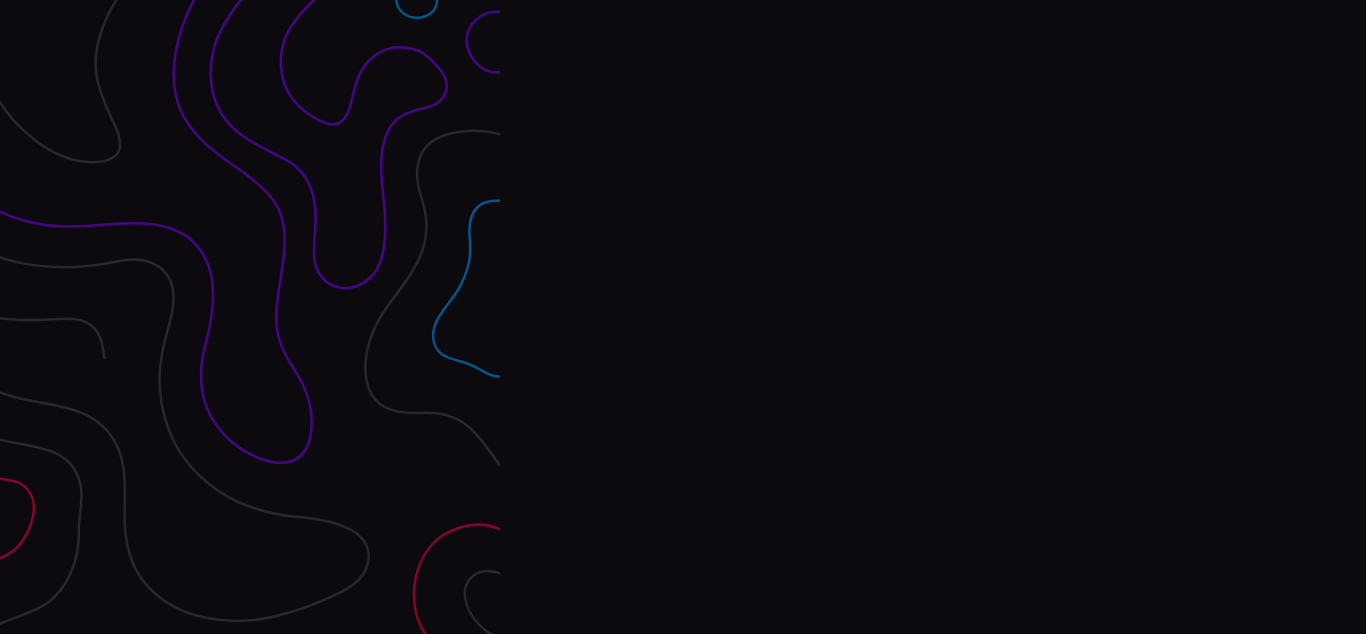 scroll, scrollTop: 0, scrollLeft: 0, axis: both 